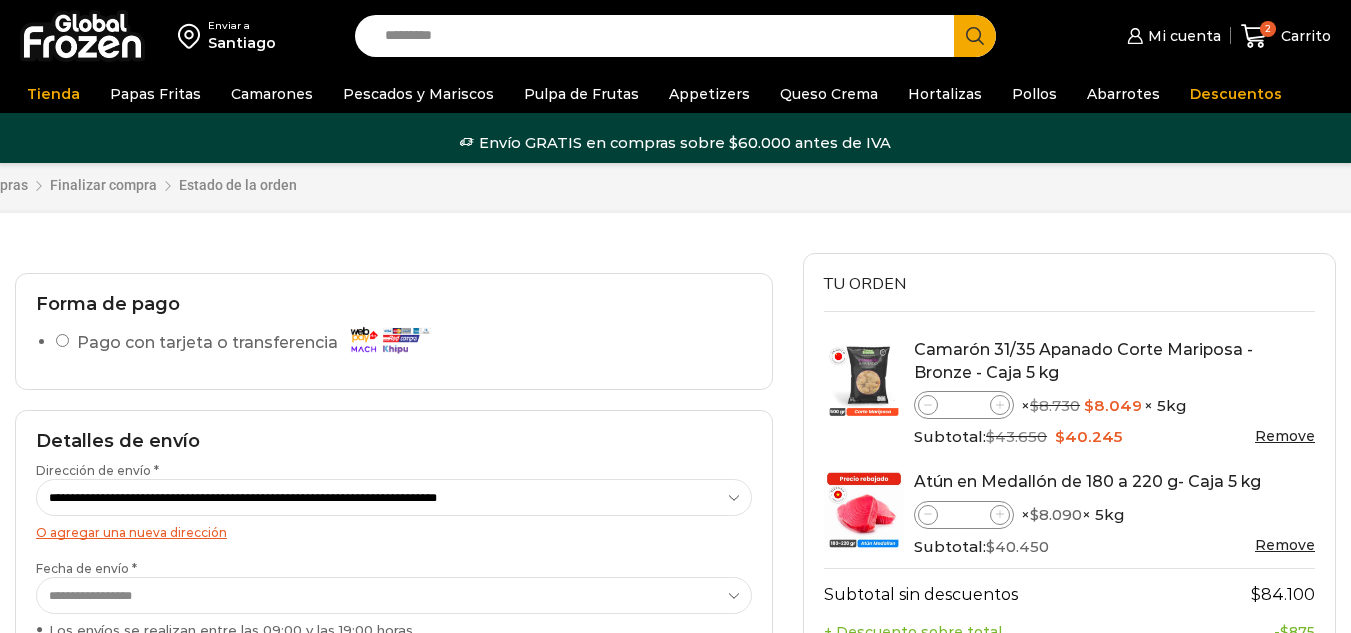 scroll, scrollTop: 0, scrollLeft: 0, axis: both 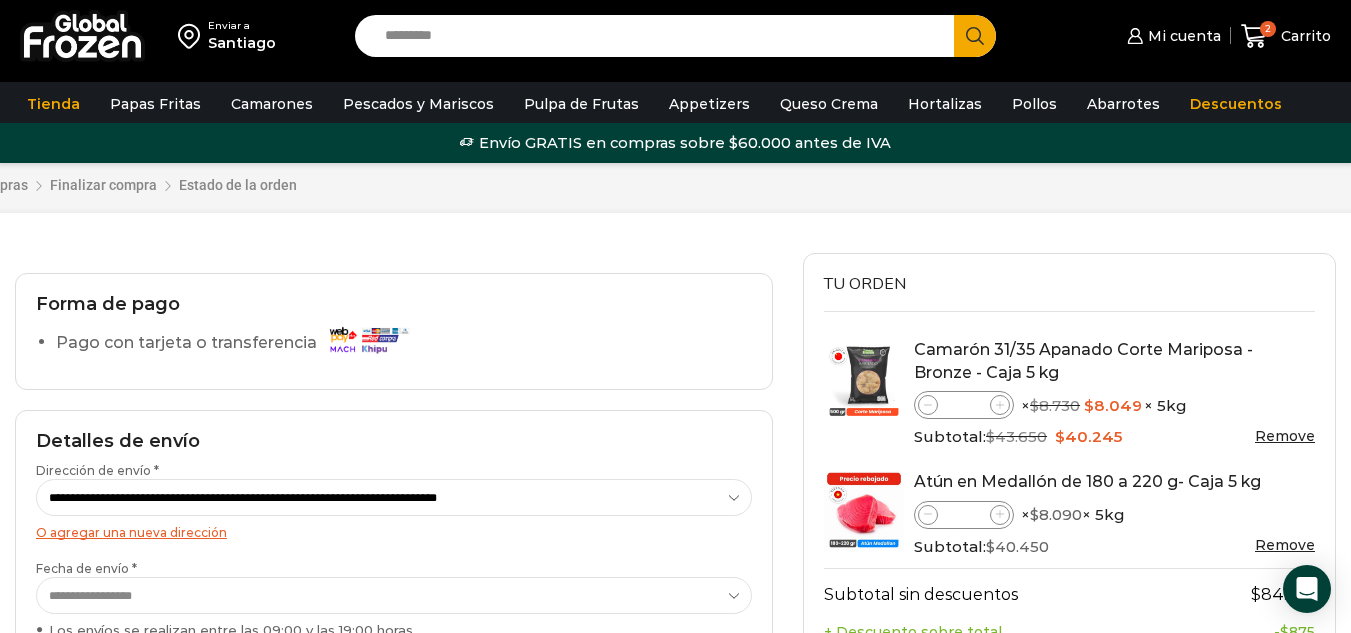 click on "Tienda
Papas Fritas
Papas Bastón
Papas Especiales
Camarones
Camarones Crudos Pelados sin Vena
Camarones Crudos con Cáscara
Camarones Cocidos Pelados
Camarones Cocidos Pelados sin Vena
Camarones Apanados
Camarones Enteros
Pescados y Mariscos
Atún
Calamar
Centolla
Choritos
Jaiba
Kanikama
Merluza
Ostión
Pangasius
Pulpo
Salmón
Surtido de Mariscos
Tilapia
Pulpa de Frutas
Appetizers
Queso Crema
Hortalizas
Pollos
Abarrotes
Aceite
Salsas
Soya
Vinagre
Descuentos" at bounding box center (675, 102) 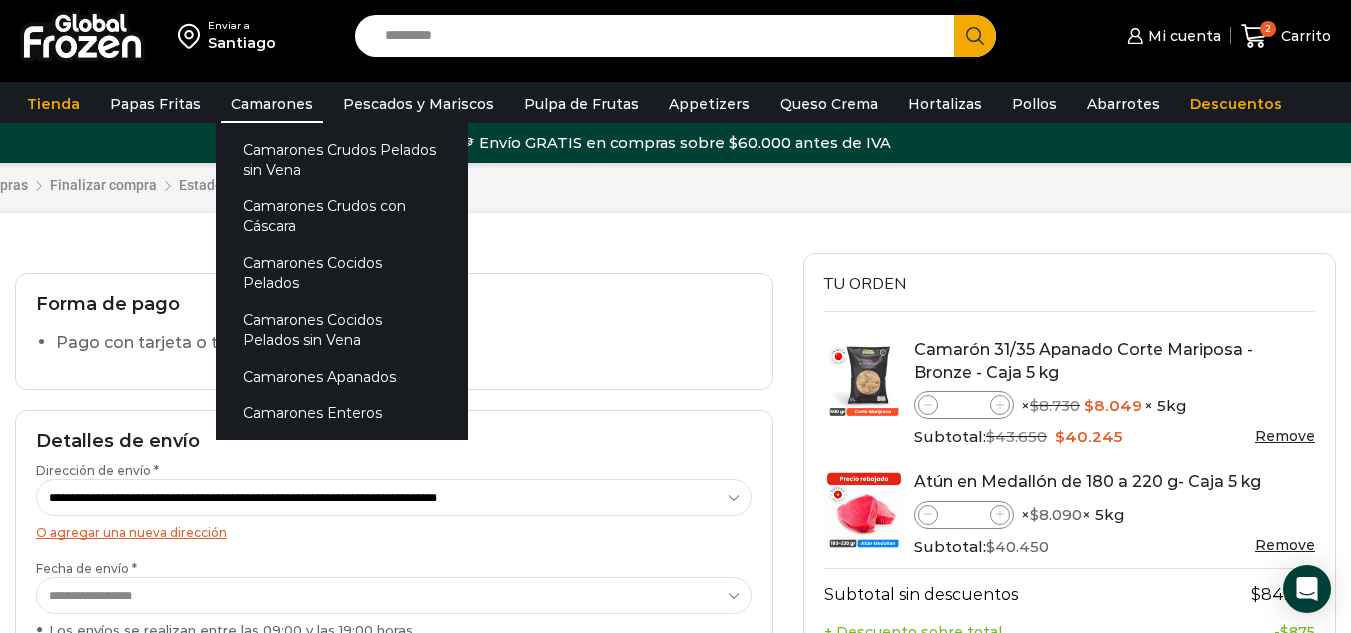 click on "Camarones" at bounding box center (272, 104) 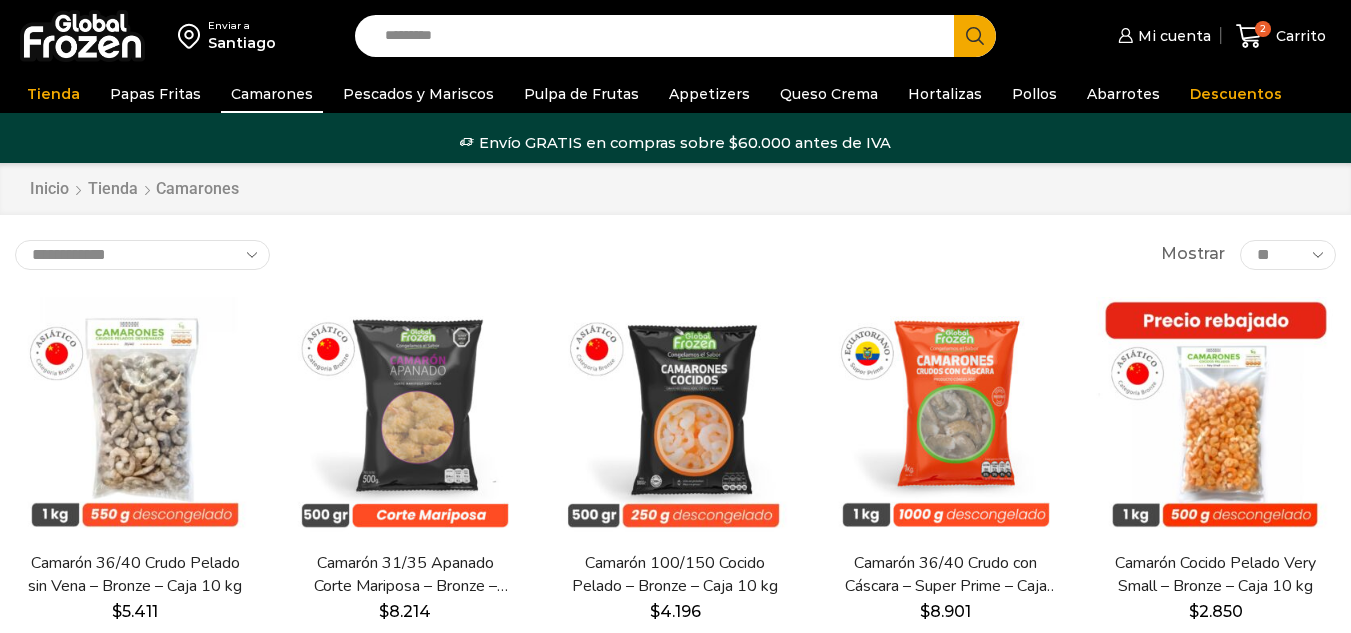 scroll, scrollTop: 0, scrollLeft: 0, axis: both 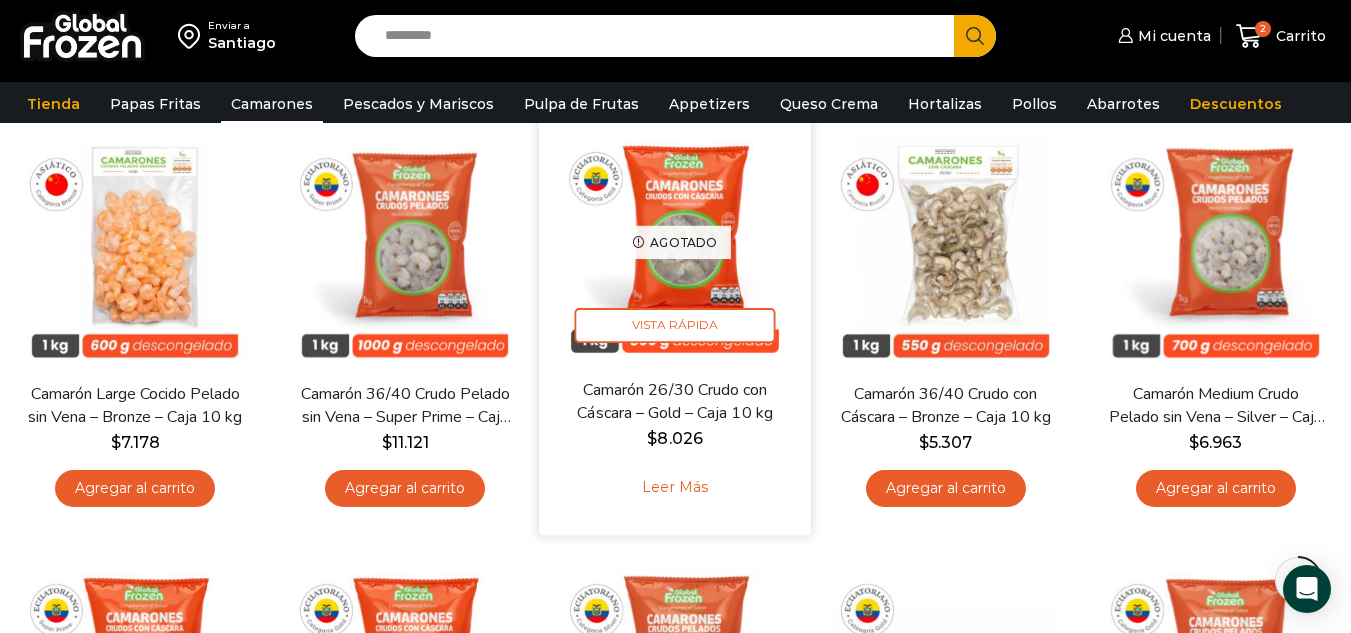 click on "Leer más" at bounding box center [675, 487] 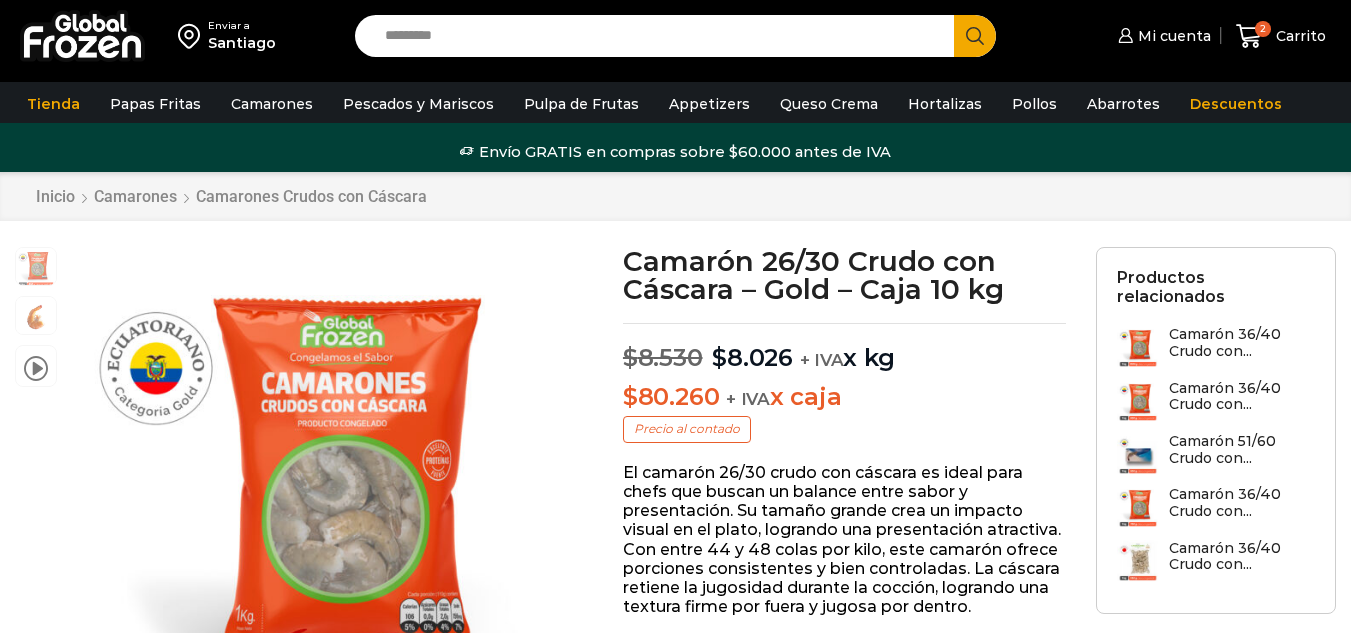 scroll, scrollTop: 1, scrollLeft: 0, axis: vertical 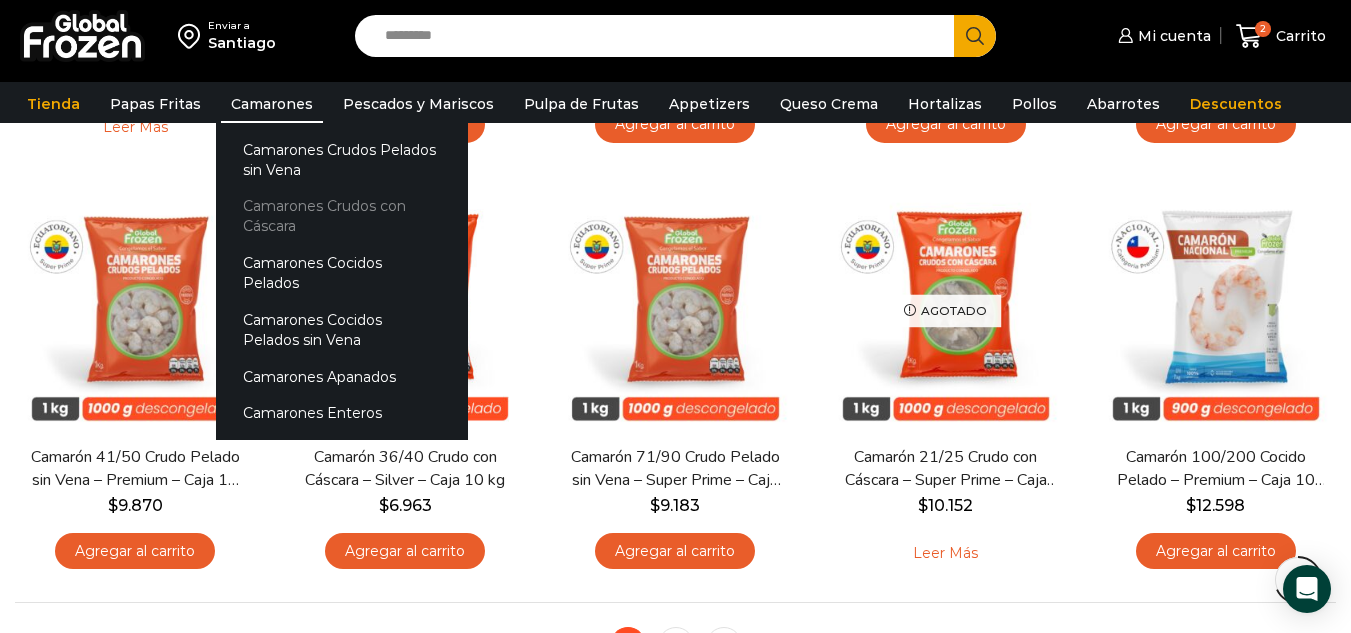 click on "Camarones Crudos con Cáscara" at bounding box center [342, 216] 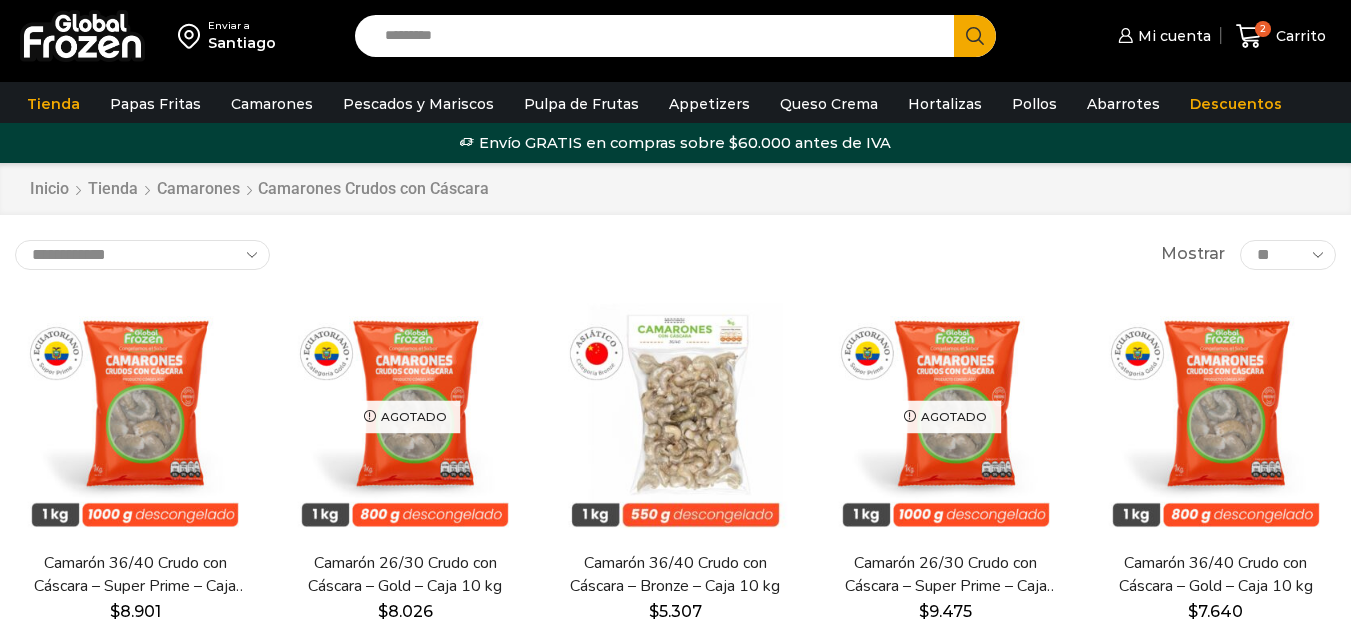 scroll, scrollTop: 0, scrollLeft: 0, axis: both 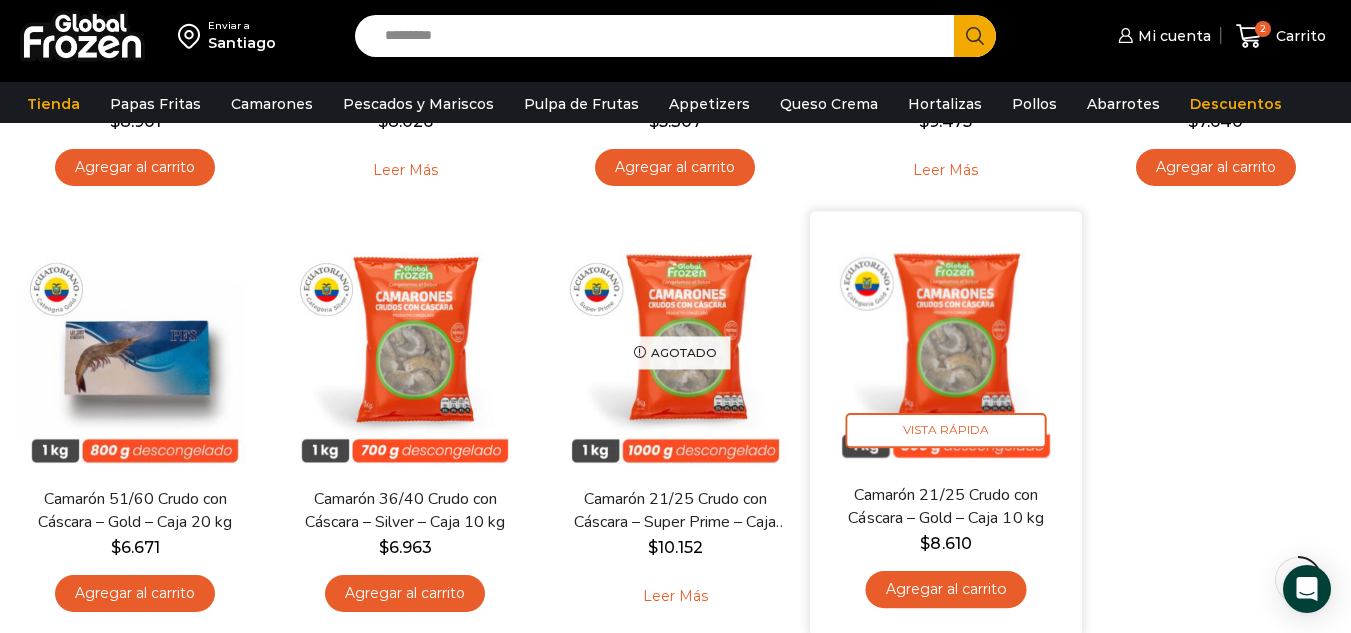 drag, startPoint x: 915, startPoint y: 579, endPoint x: 882, endPoint y: 565, distance: 35.846897 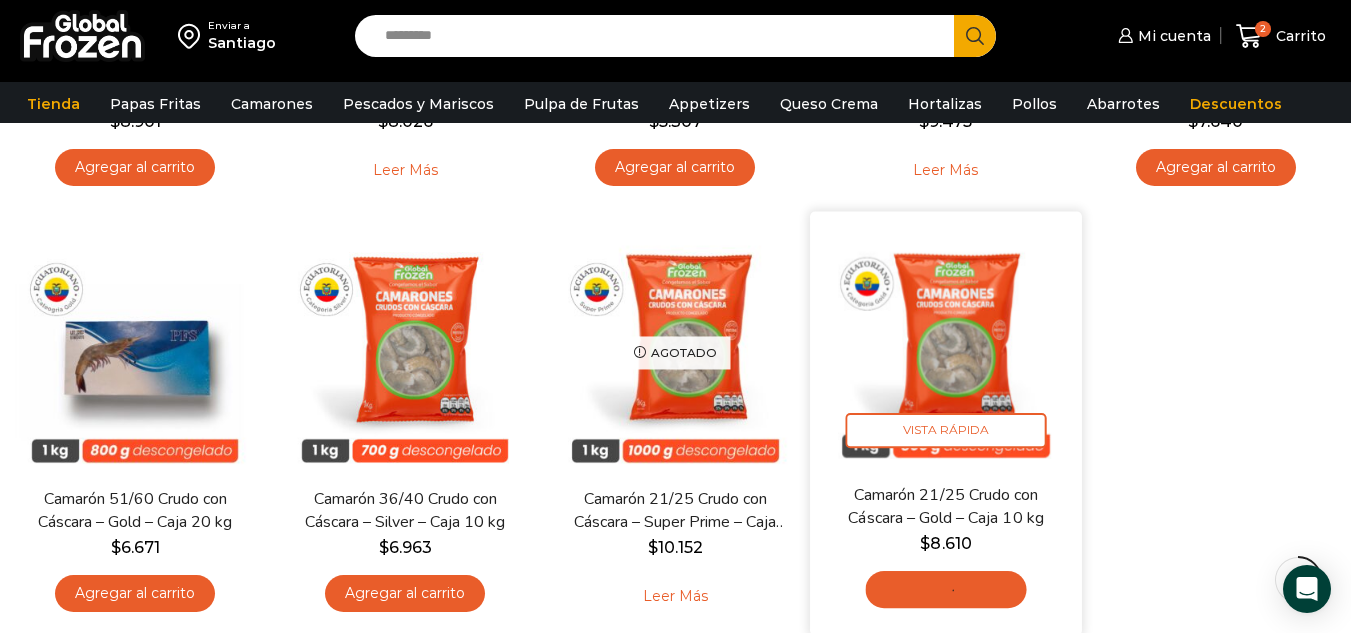 scroll, scrollTop: 600, scrollLeft: 0, axis: vertical 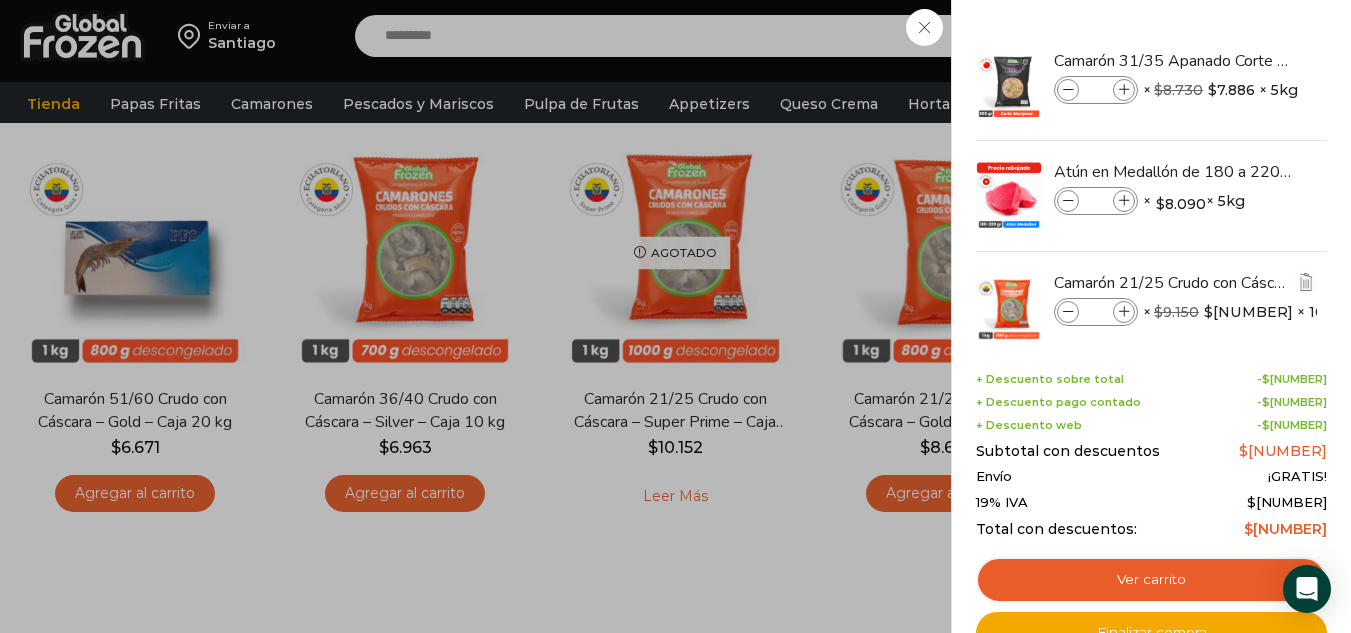 click at bounding box center [1124, 312] 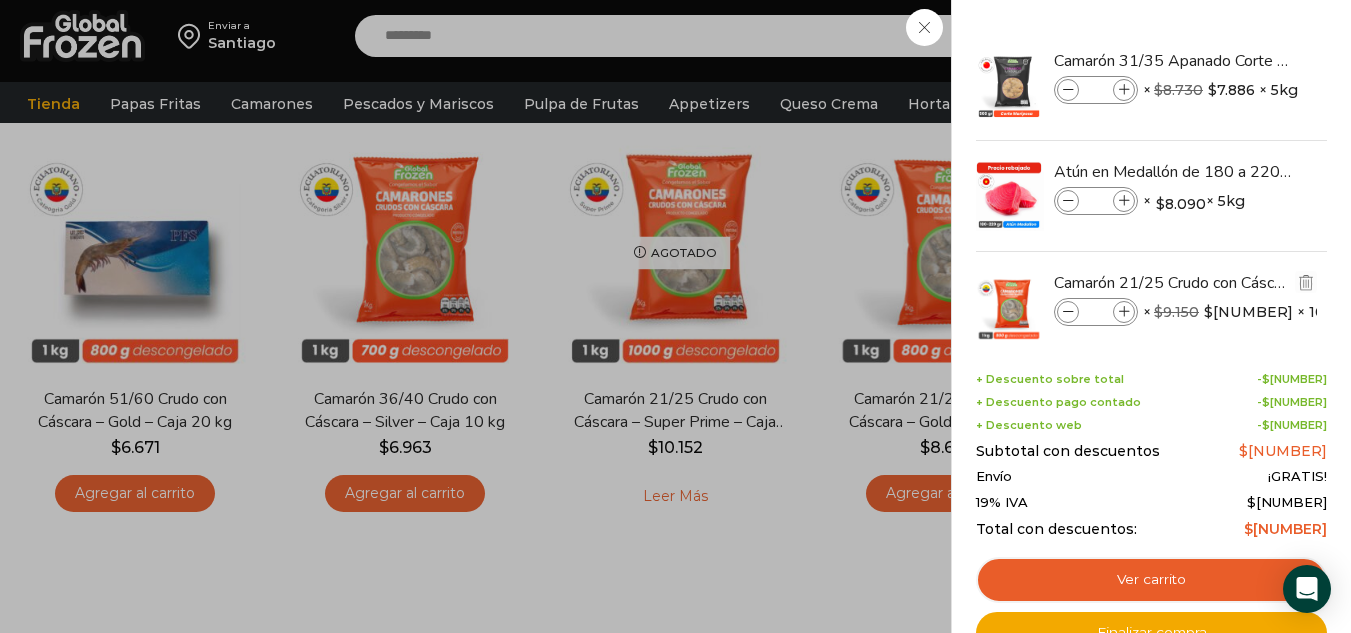 click on "Camarón 21/25 Crudo con Cáscara - Gold - Caja 10 kg cantidad
*" at bounding box center [1096, 312] 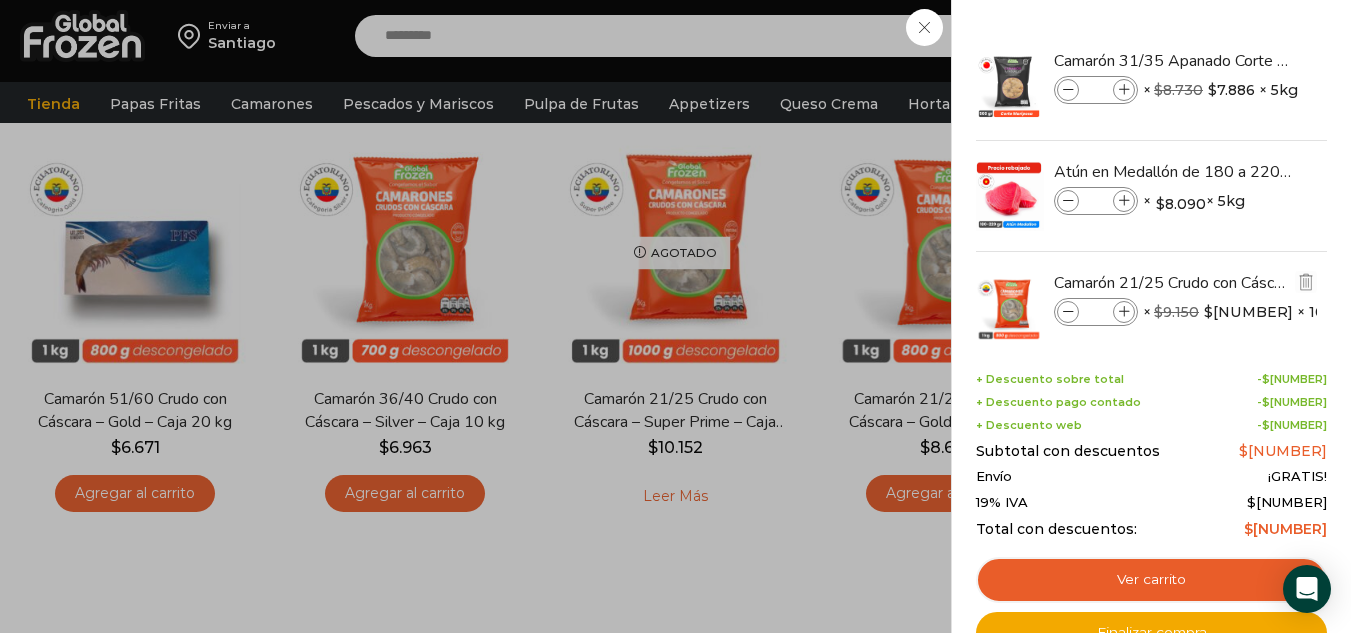 click at bounding box center (1124, 312) 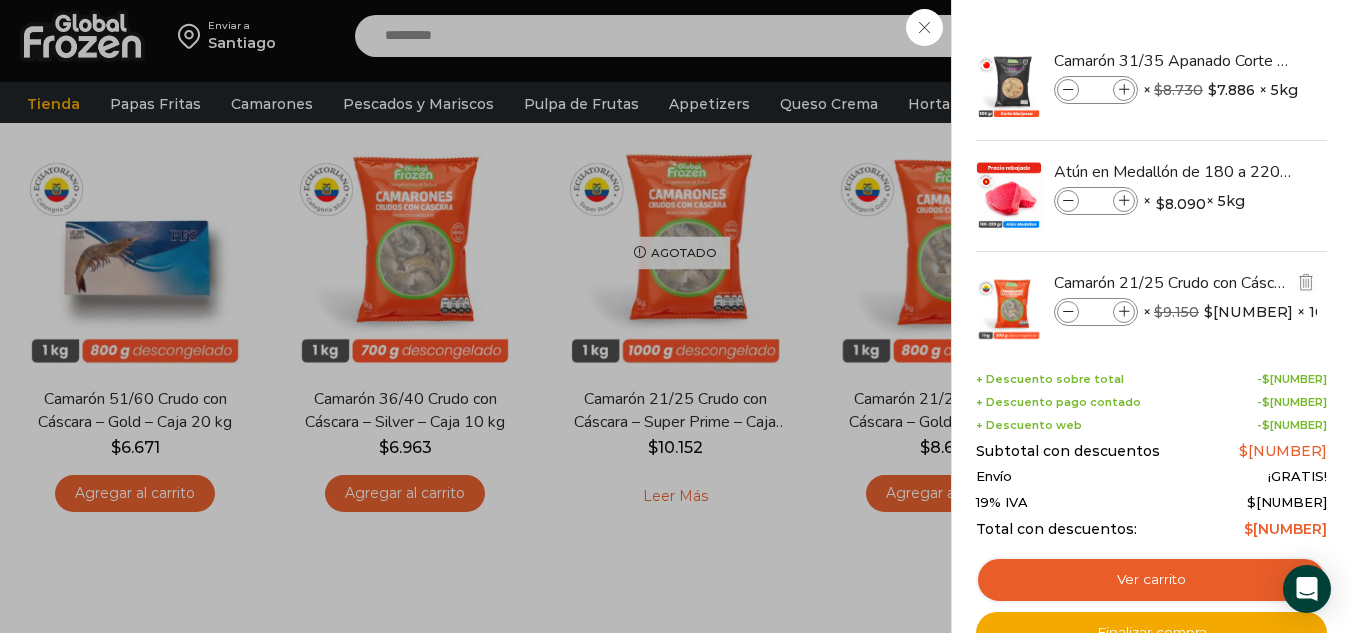click at bounding box center [1124, 312] 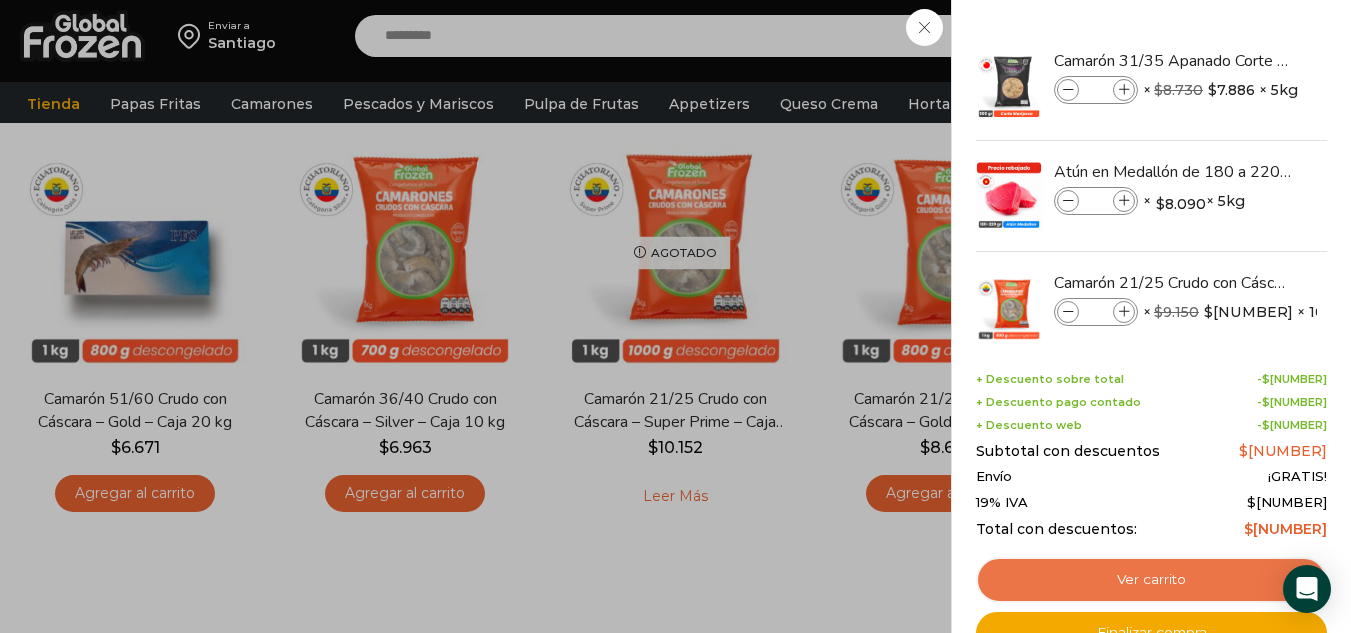 click on "Ver carrito" at bounding box center (1151, 580) 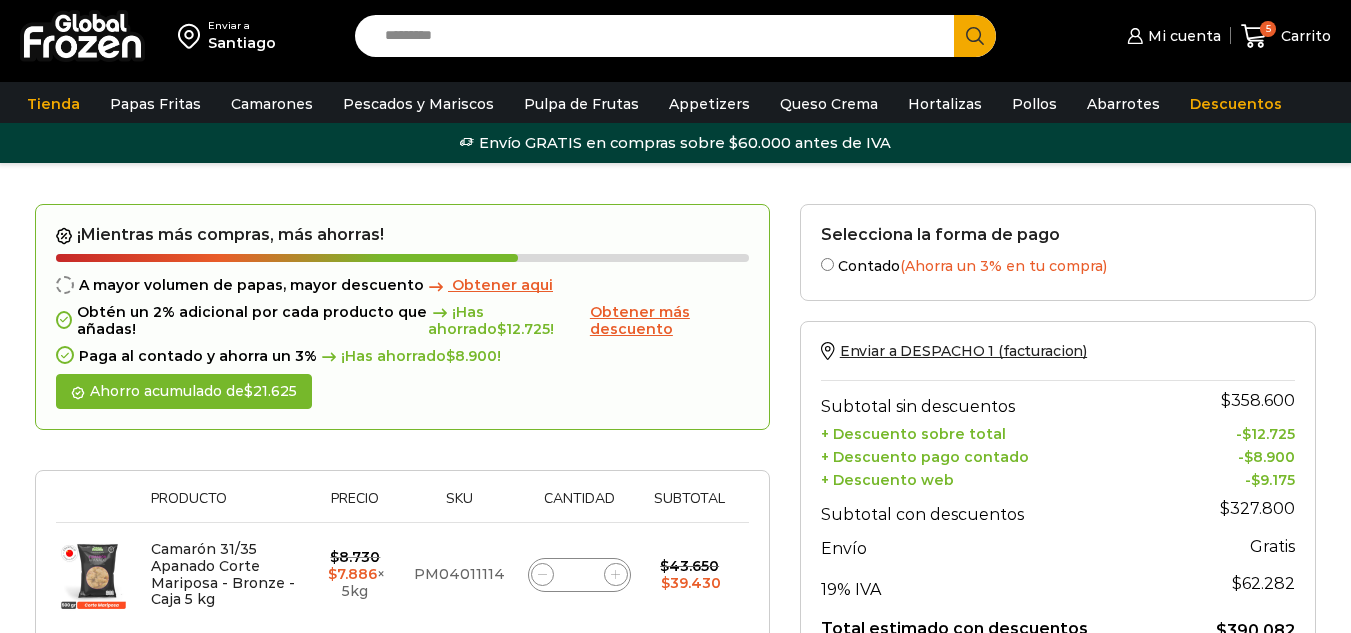 scroll, scrollTop: 0, scrollLeft: 0, axis: both 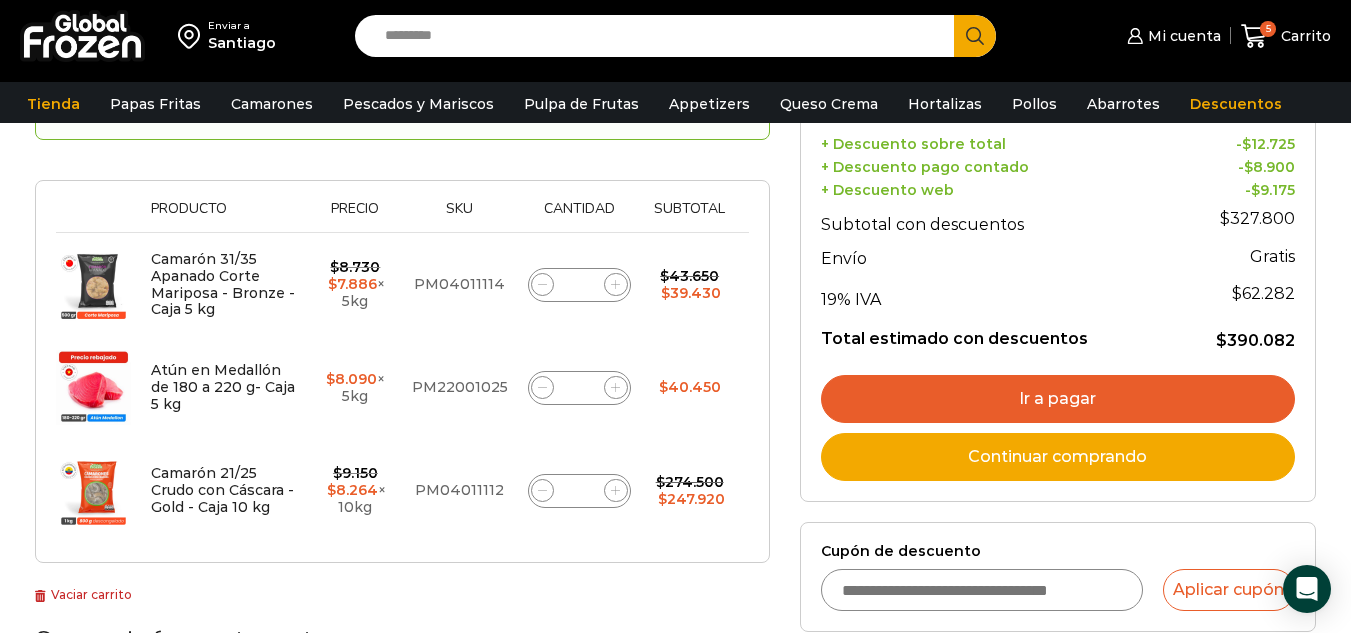 click on "Cupón de descuento" at bounding box center (982, 590) 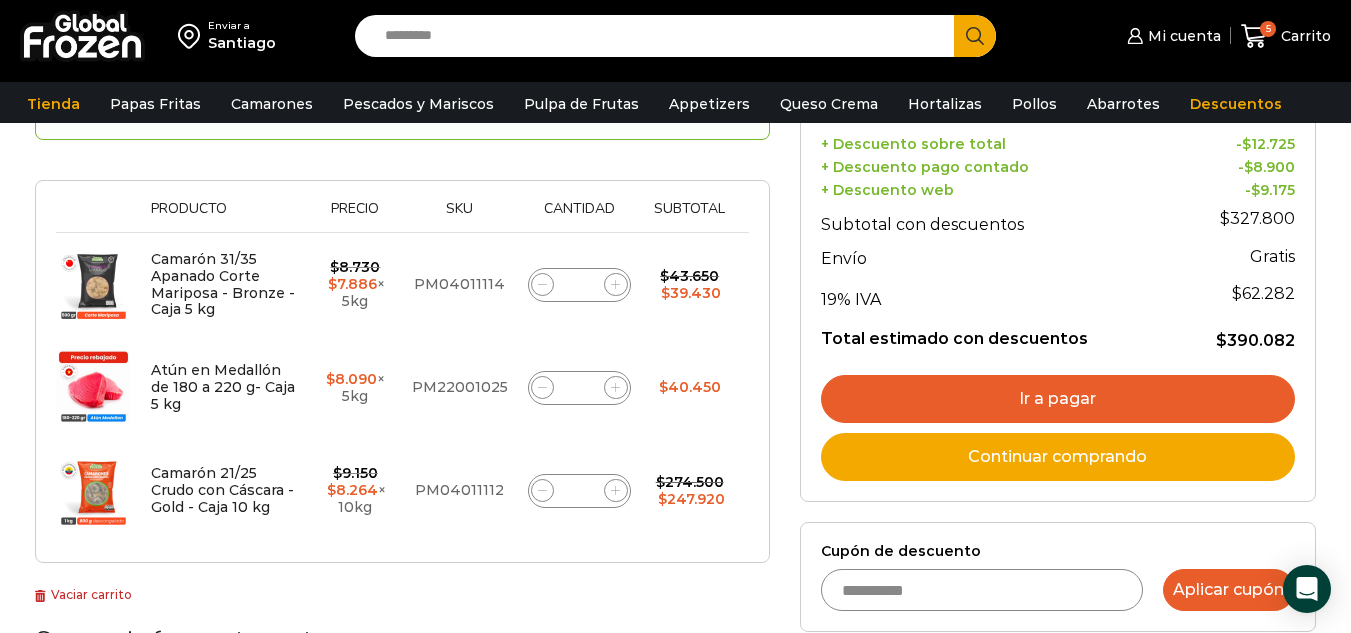 type on "**********" 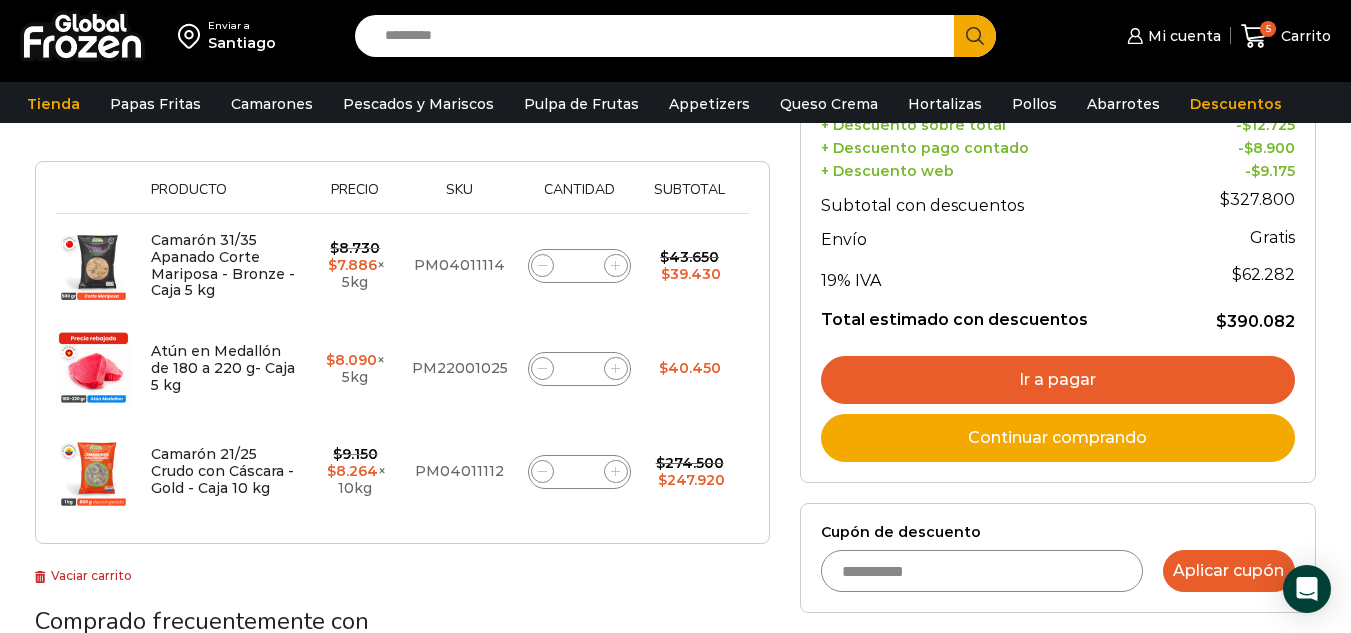 scroll, scrollTop: 400, scrollLeft: 0, axis: vertical 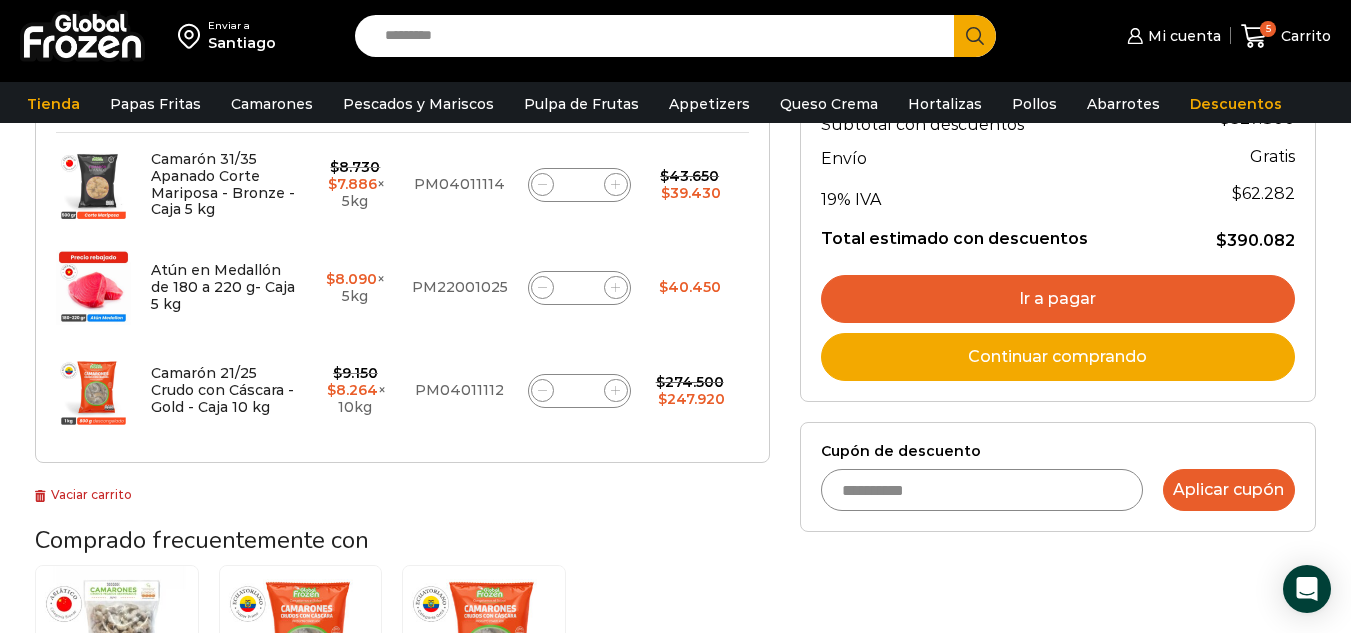 click on "Aplicar cupón" at bounding box center (1229, 490) 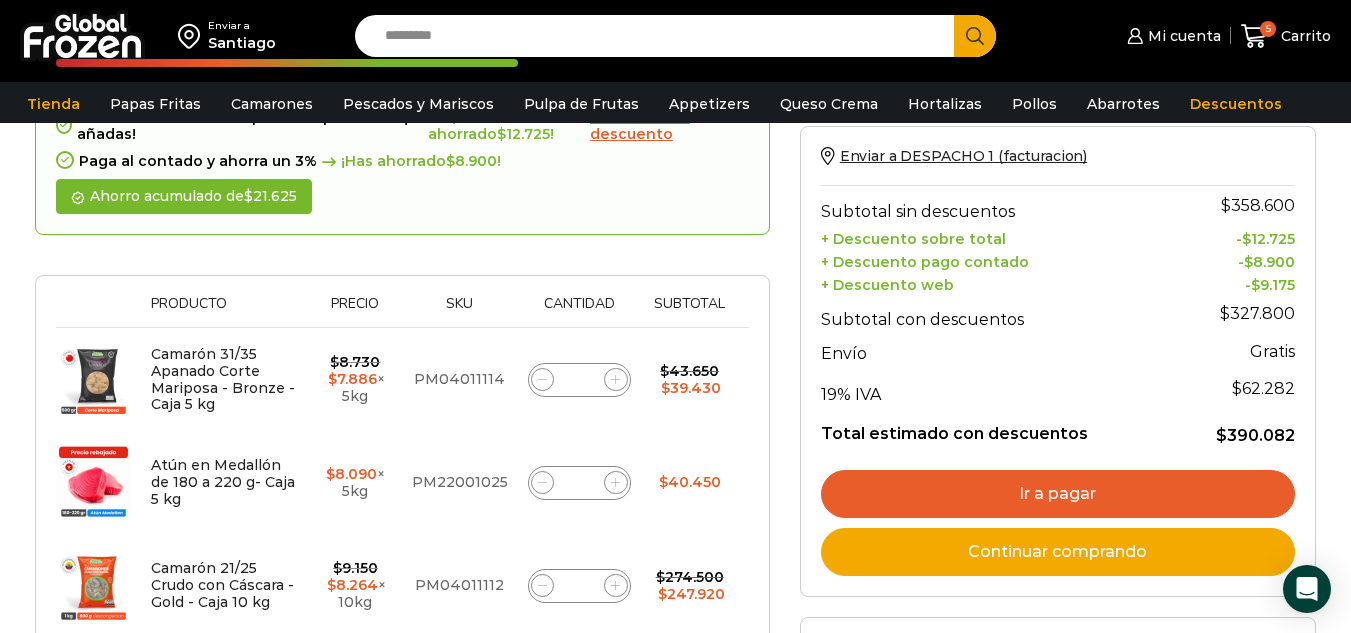 scroll, scrollTop: 200, scrollLeft: 0, axis: vertical 